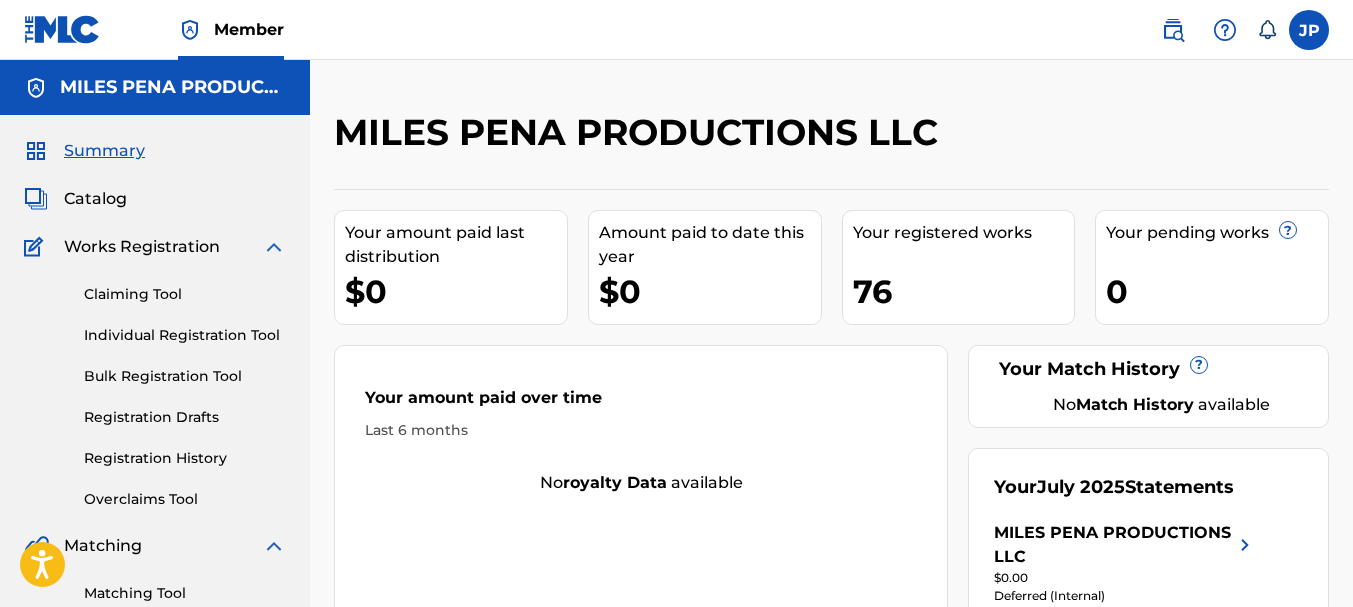 scroll, scrollTop: 0, scrollLeft: 0, axis: both 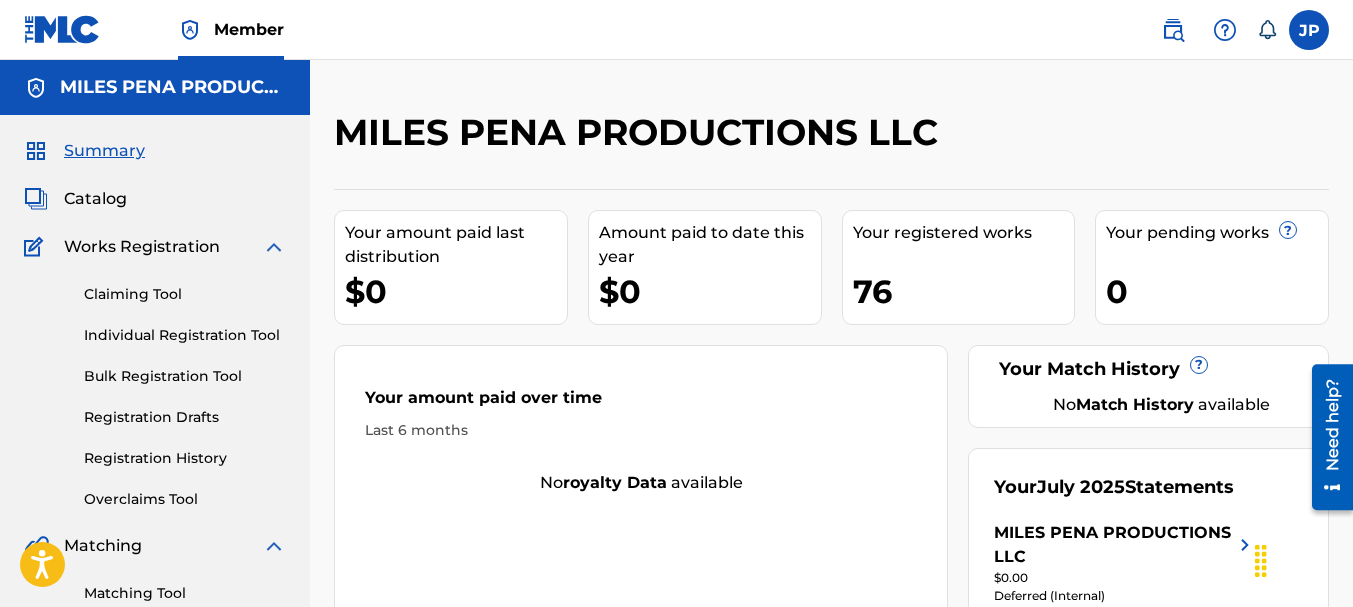 click on "Registration History" at bounding box center [185, 458] 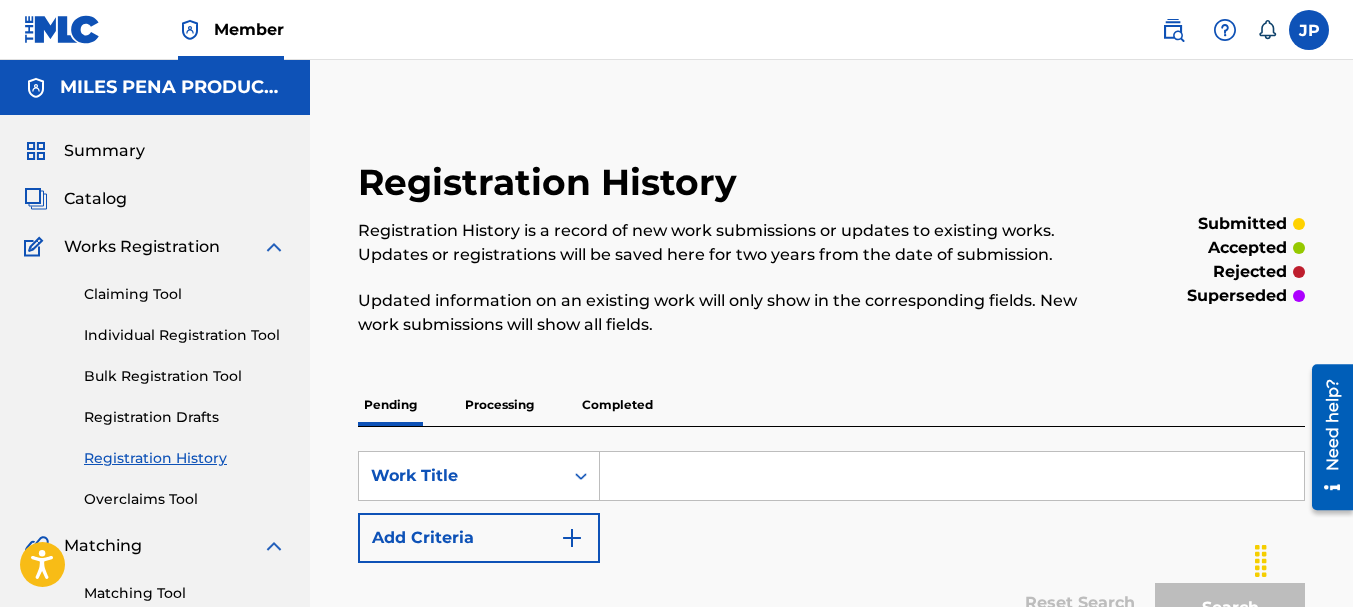 click on "Completed" at bounding box center (617, 405) 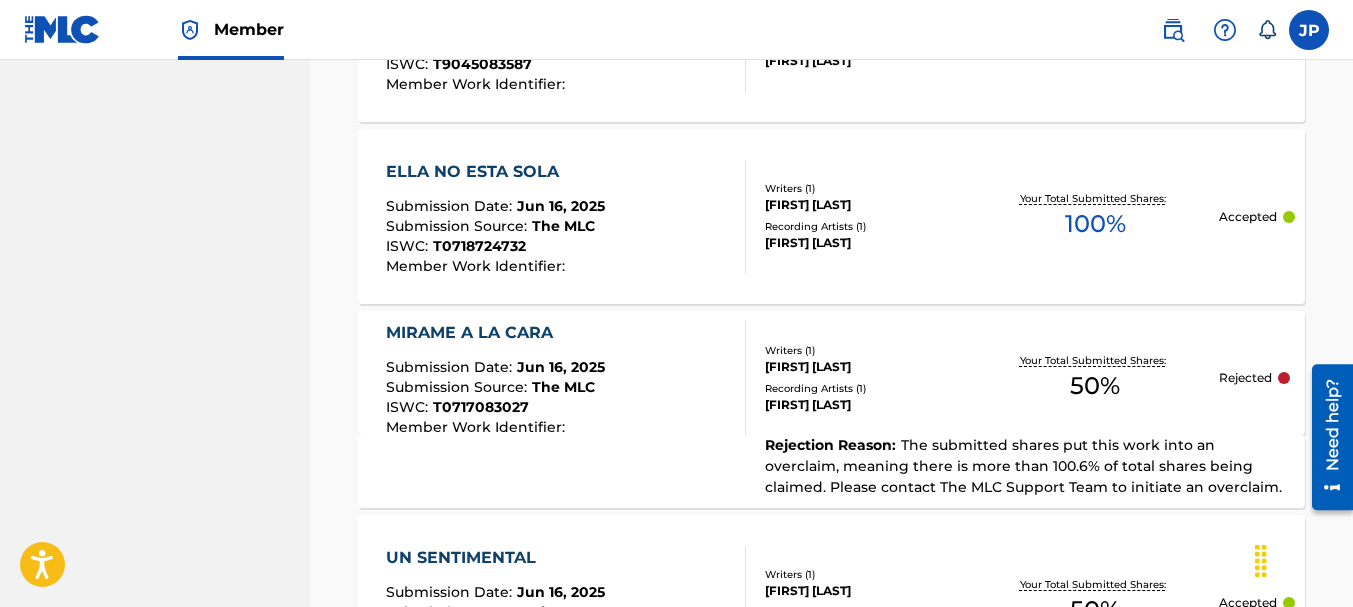 scroll, scrollTop: 1800, scrollLeft: 0, axis: vertical 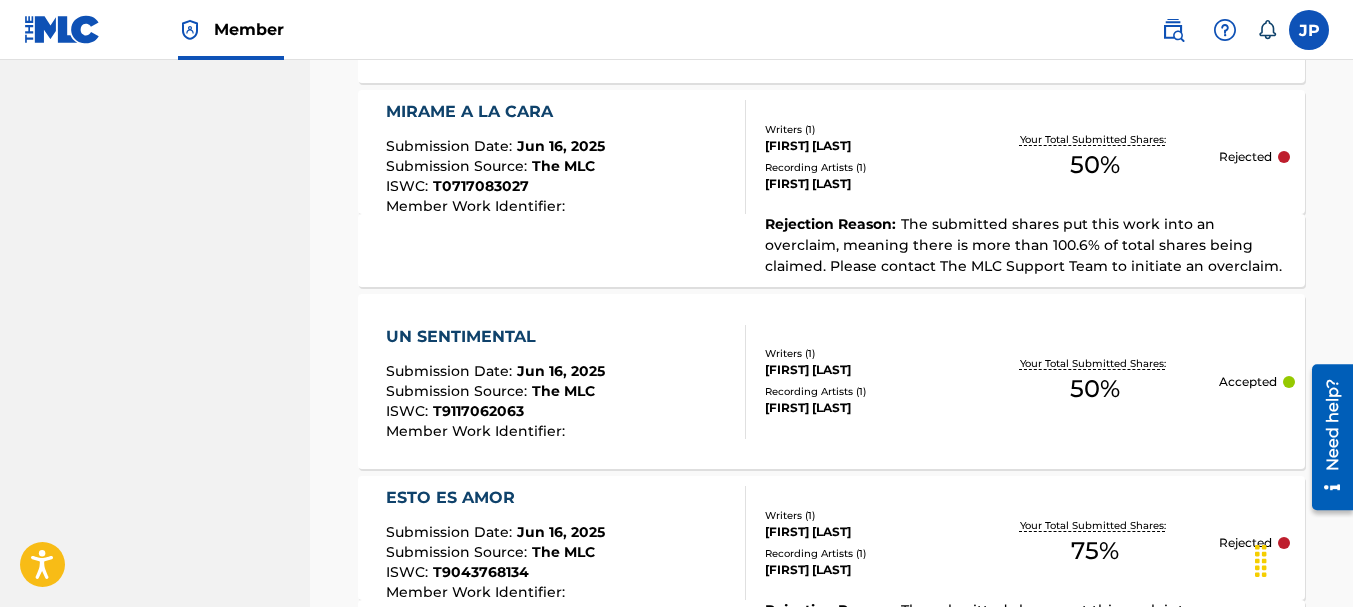 click on "Rejected" at bounding box center (1245, 157) 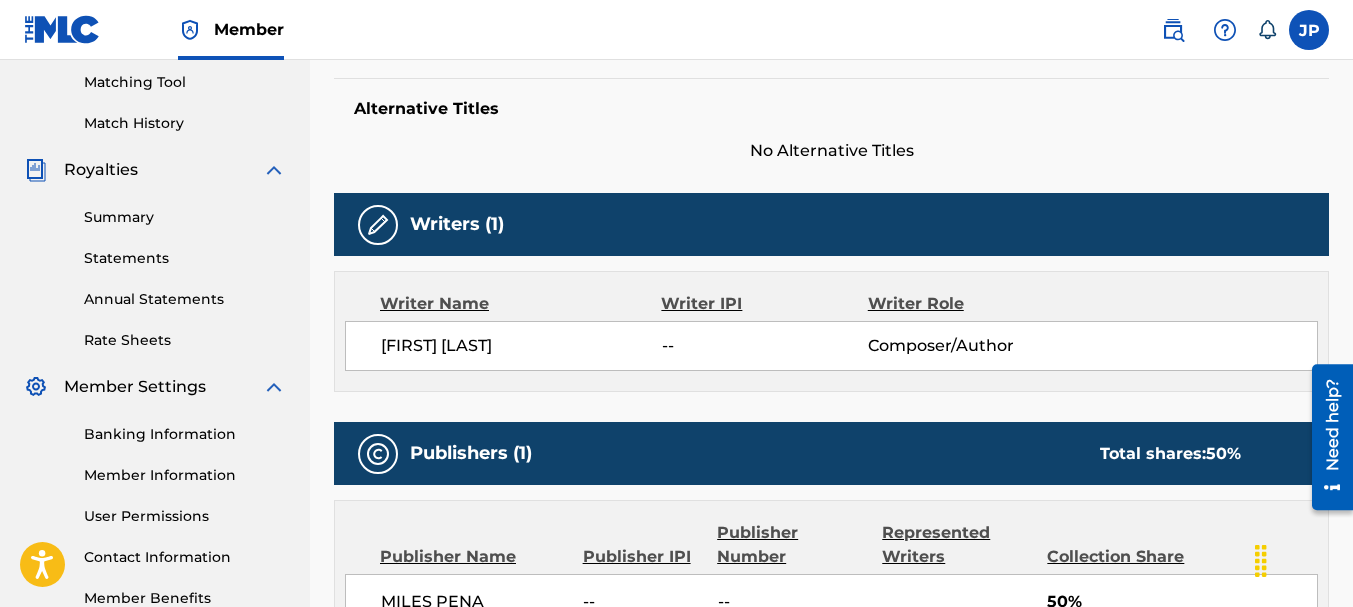 scroll, scrollTop: 200, scrollLeft: 0, axis: vertical 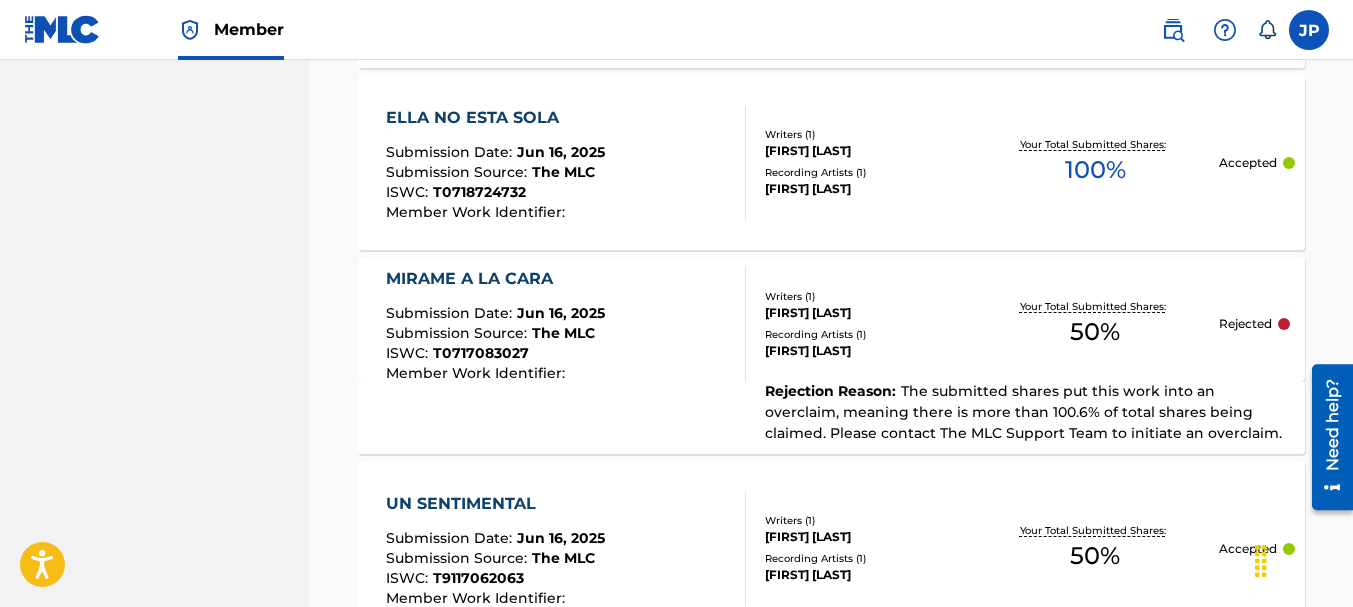 click on "MIRAME A LA CARA" at bounding box center [495, 279] 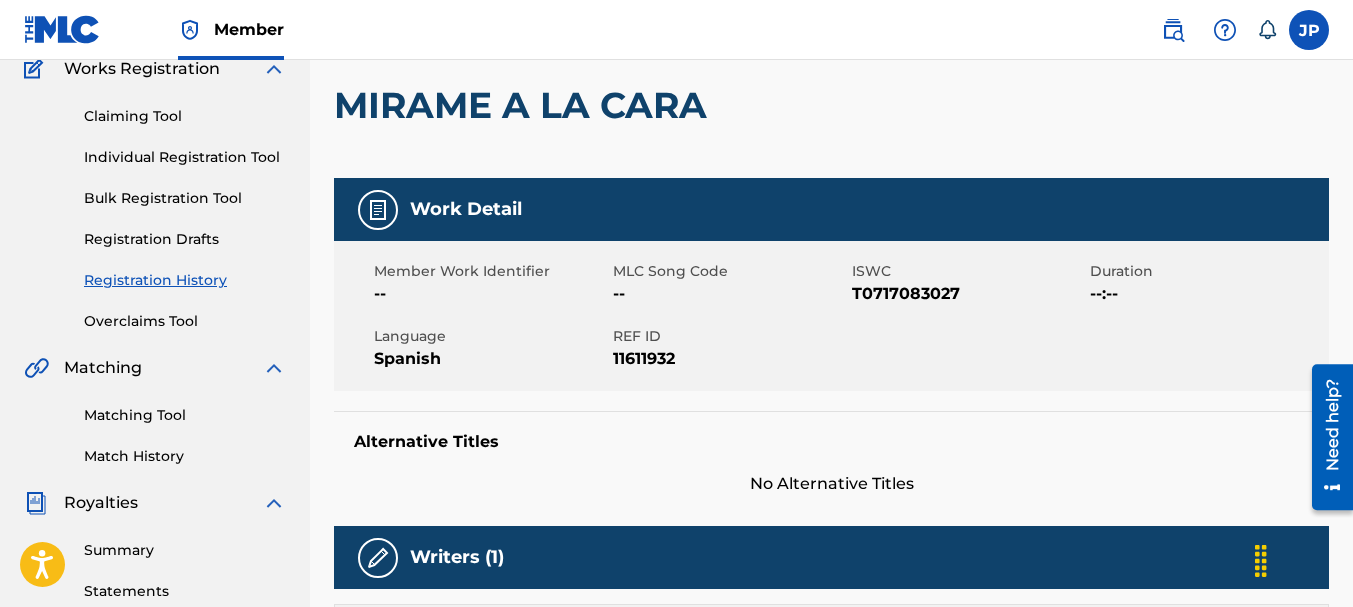 scroll, scrollTop: 0, scrollLeft: 0, axis: both 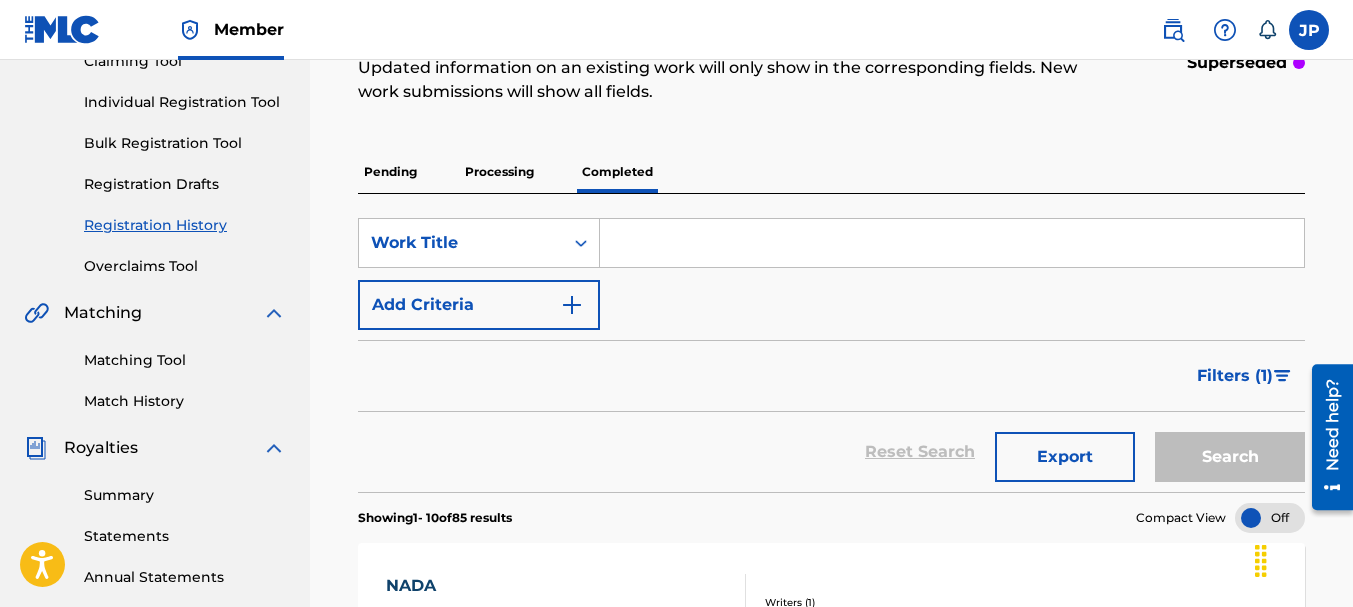 click on "Completed" at bounding box center (617, 172) 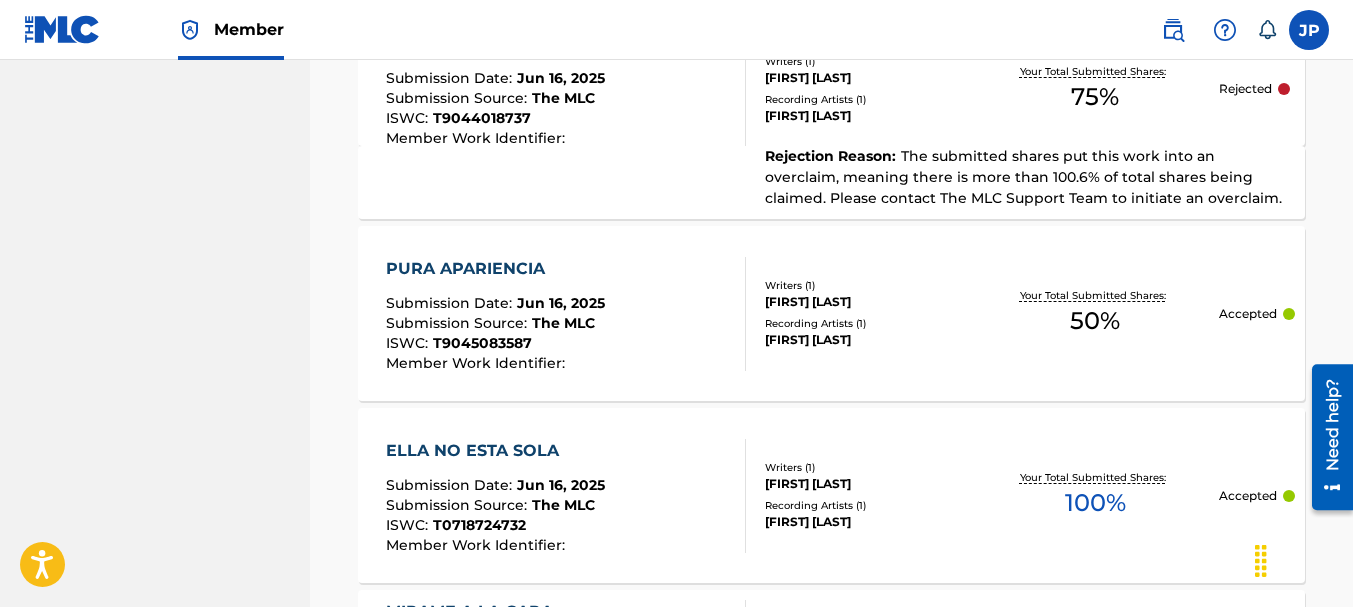scroll, scrollTop: 1200, scrollLeft: 0, axis: vertical 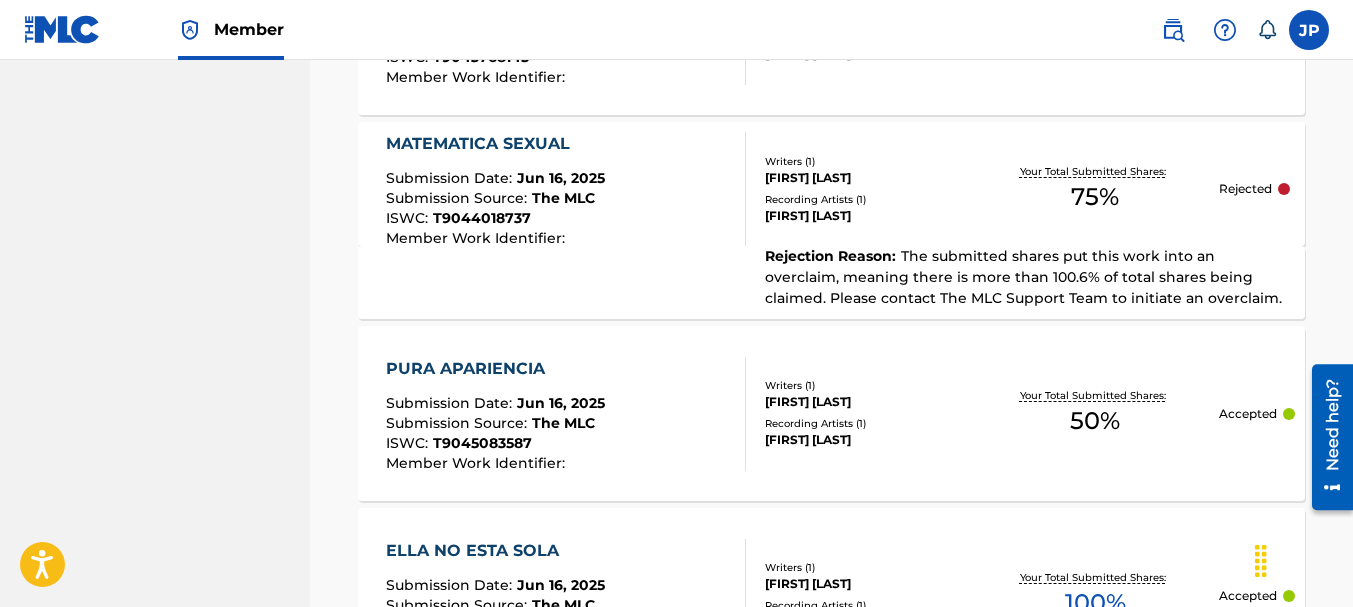 click on "MATEMATICA SEXUAL" at bounding box center [495, 144] 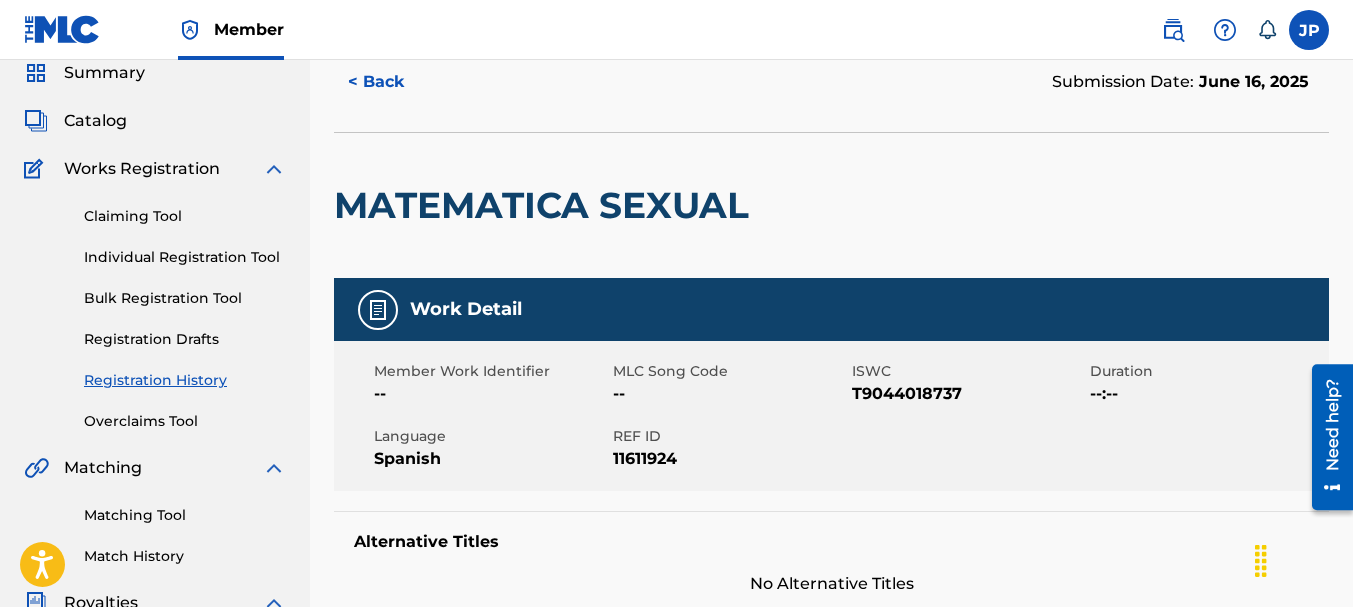 scroll, scrollTop: 0, scrollLeft: 0, axis: both 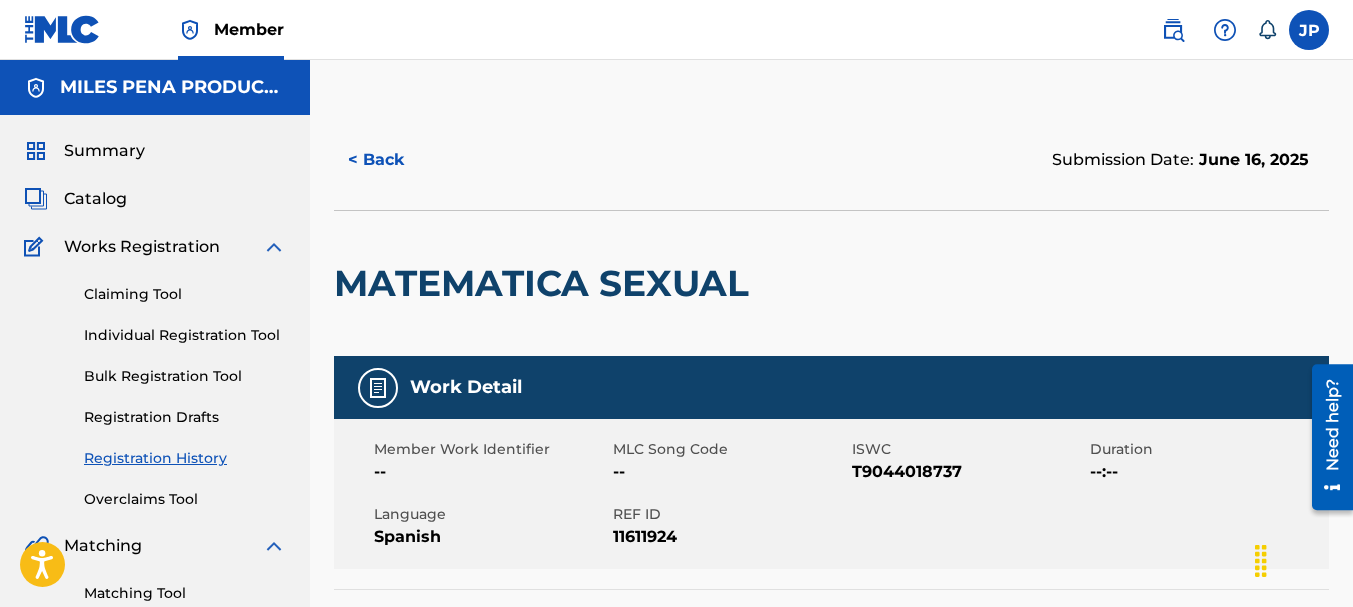 click on "< Back" at bounding box center [394, 160] 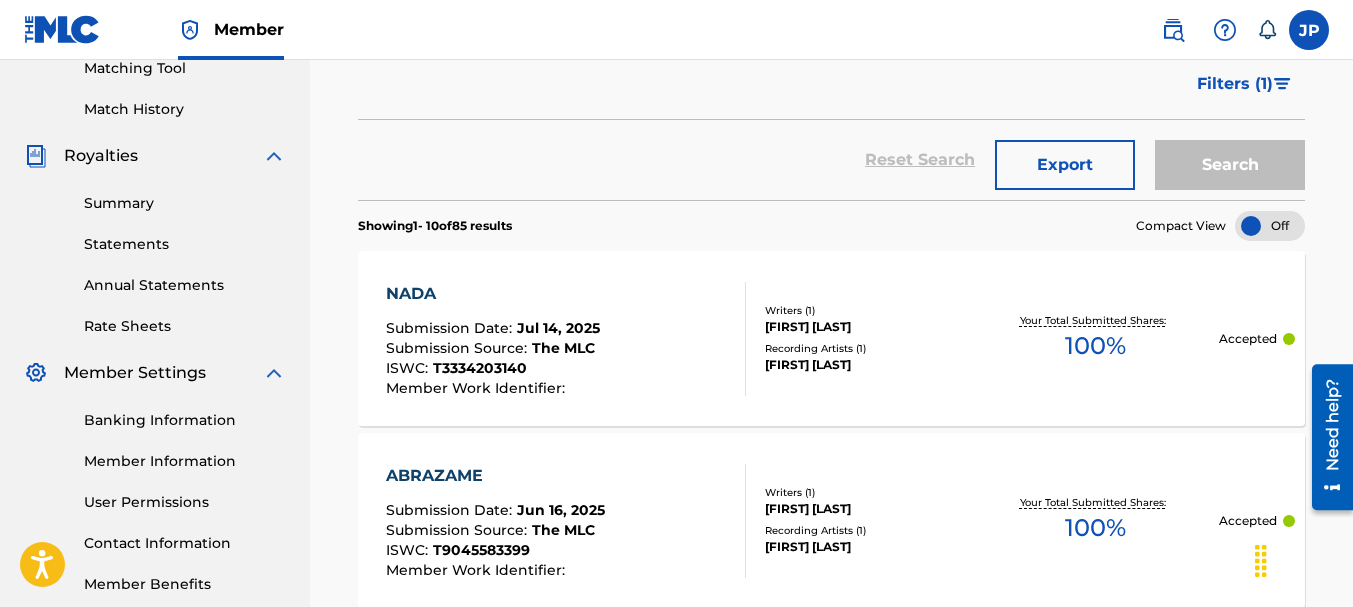 scroll, scrollTop: 333, scrollLeft: 0, axis: vertical 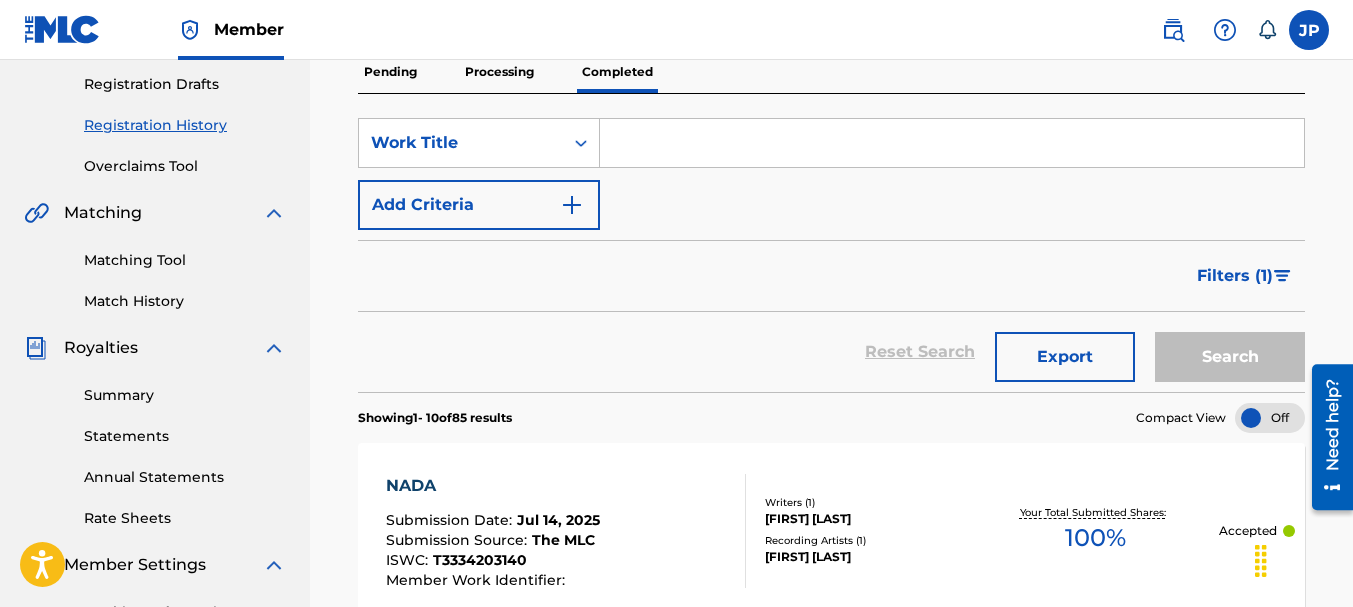 click on "Summary" at bounding box center (185, 395) 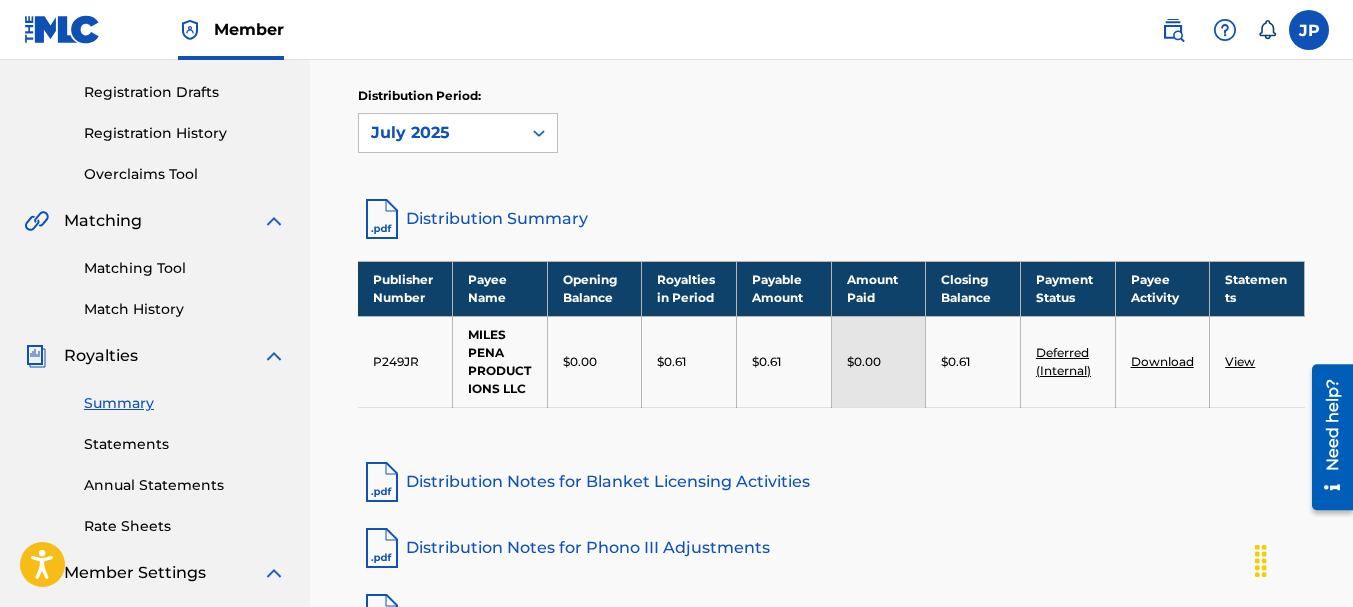 scroll, scrollTop: 200, scrollLeft: 0, axis: vertical 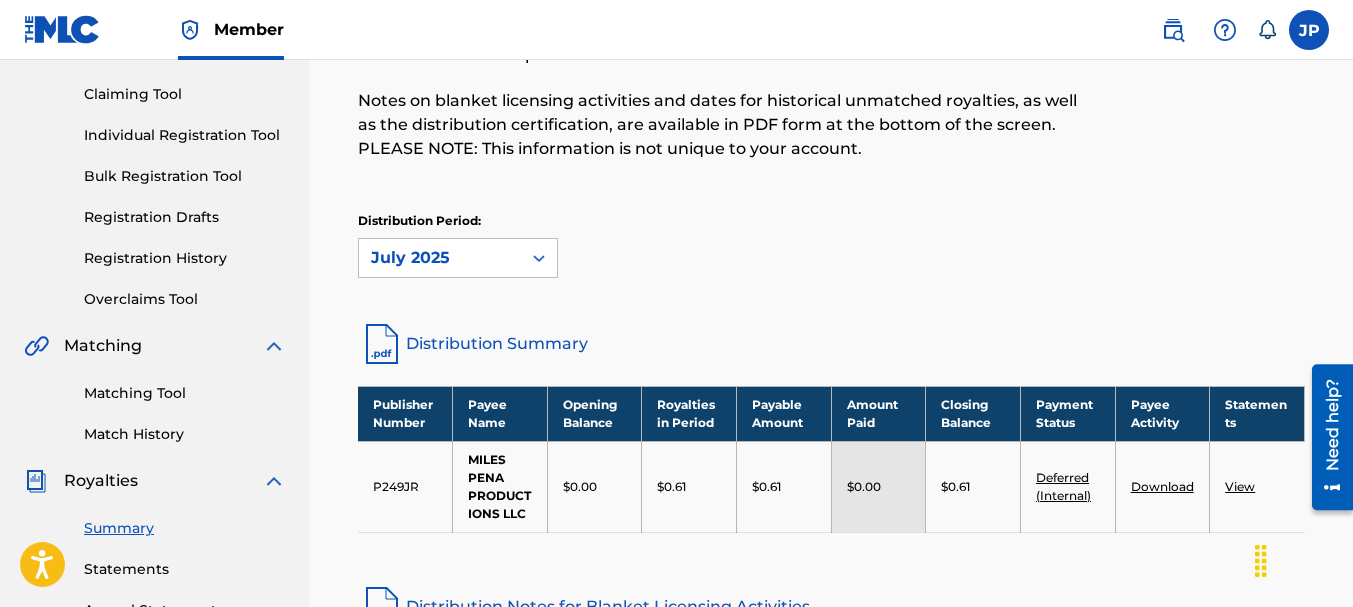 click on "Distribution Summary" at bounding box center (831, 344) 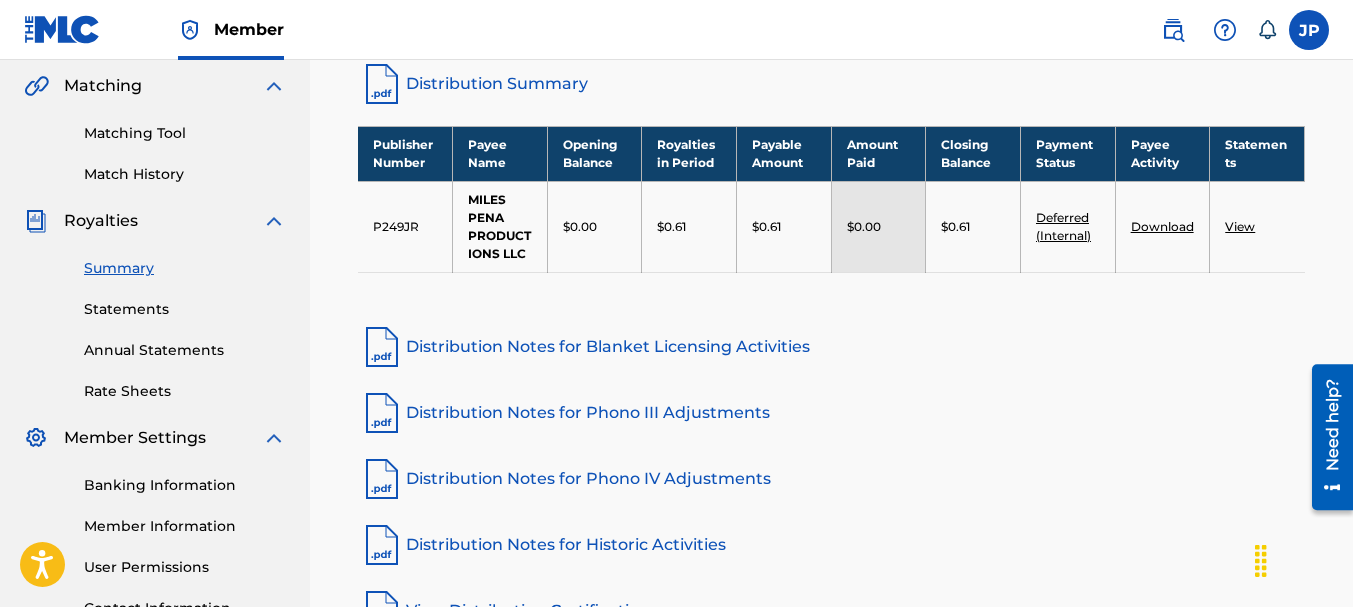 scroll, scrollTop: 500, scrollLeft: 0, axis: vertical 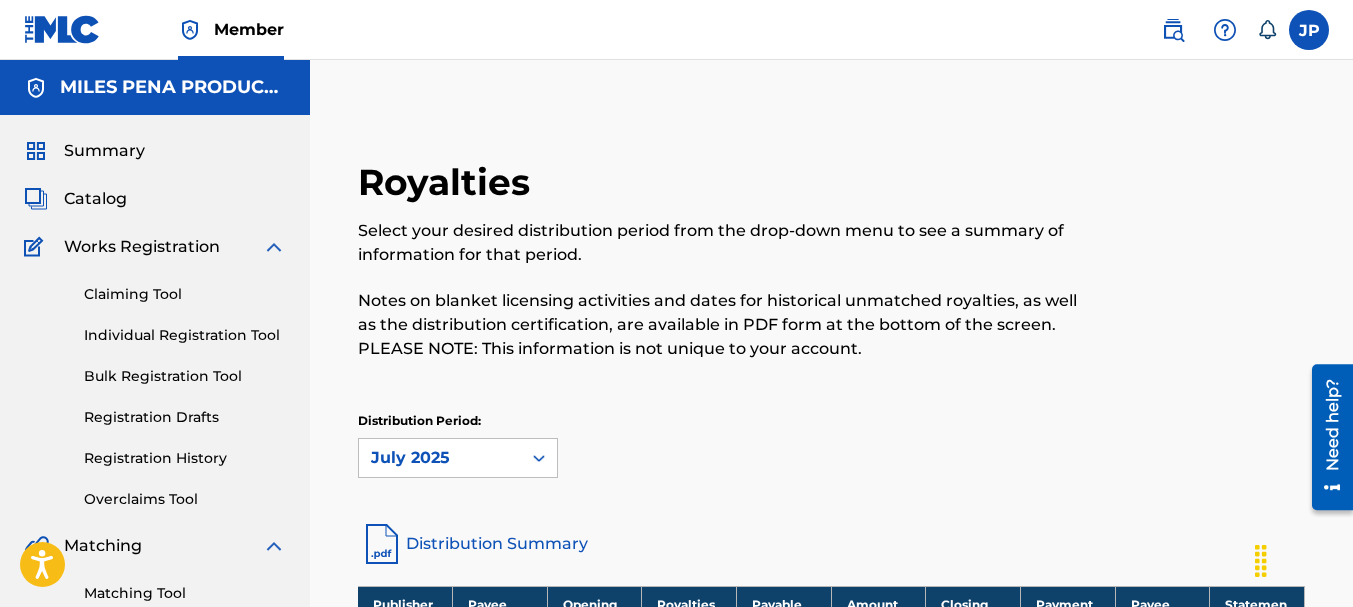 click on "Summary" at bounding box center [104, 151] 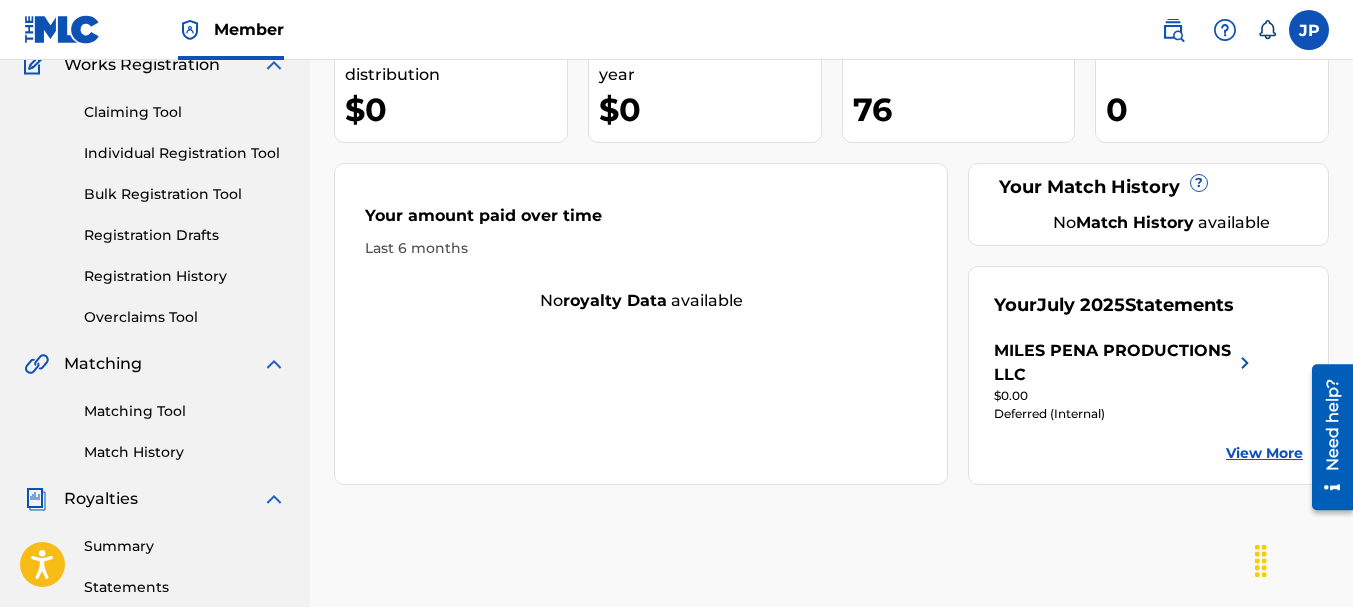 scroll, scrollTop: 200, scrollLeft: 0, axis: vertical 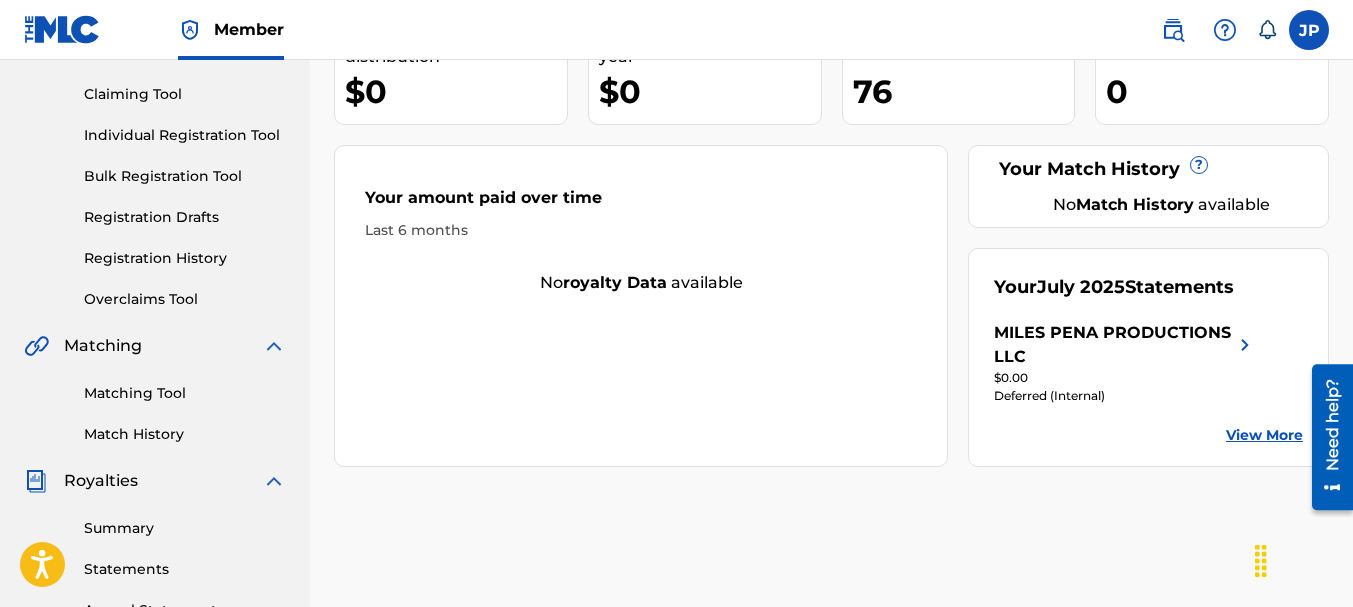 click on "View More" at bounding box center (1264, 435) 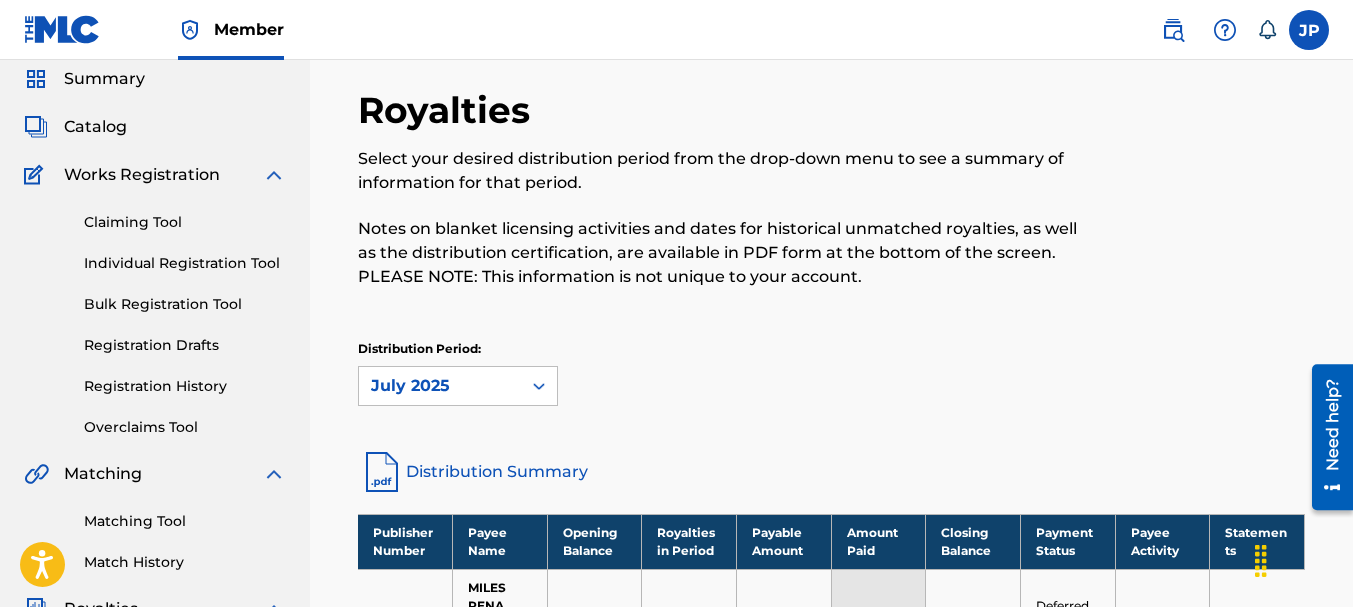 scroll, scrollTop: 0, scrollLeft: 0, axis: both 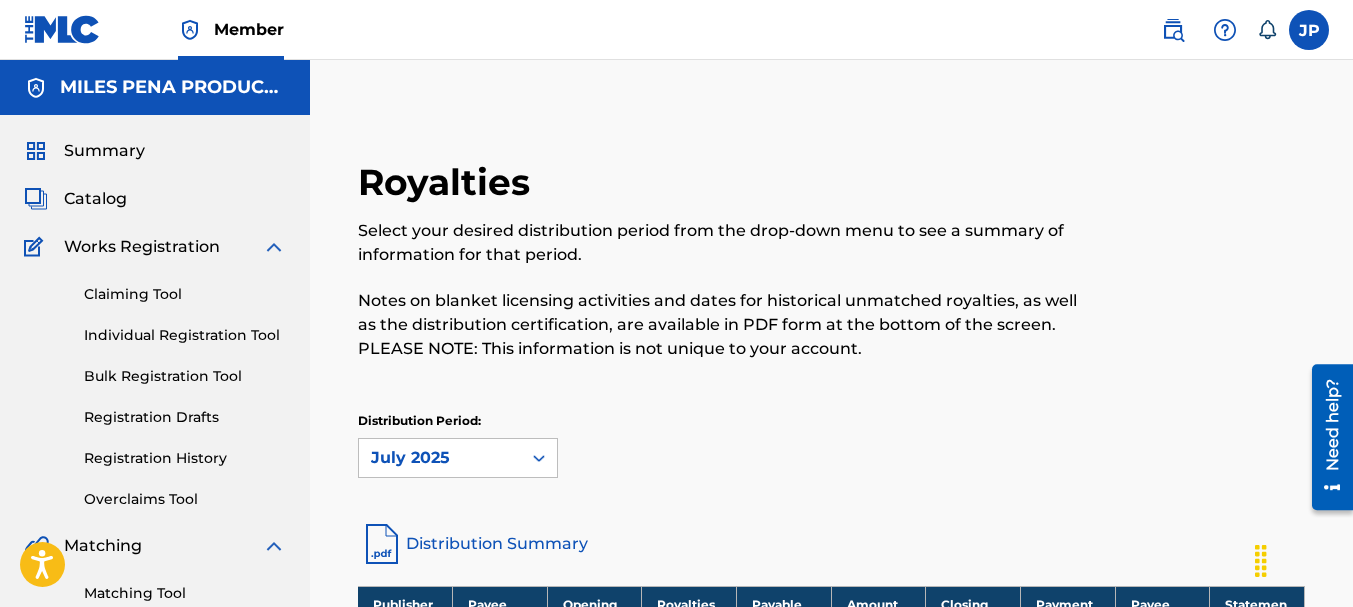 click on "Summary" at bounding box center [104, 151] 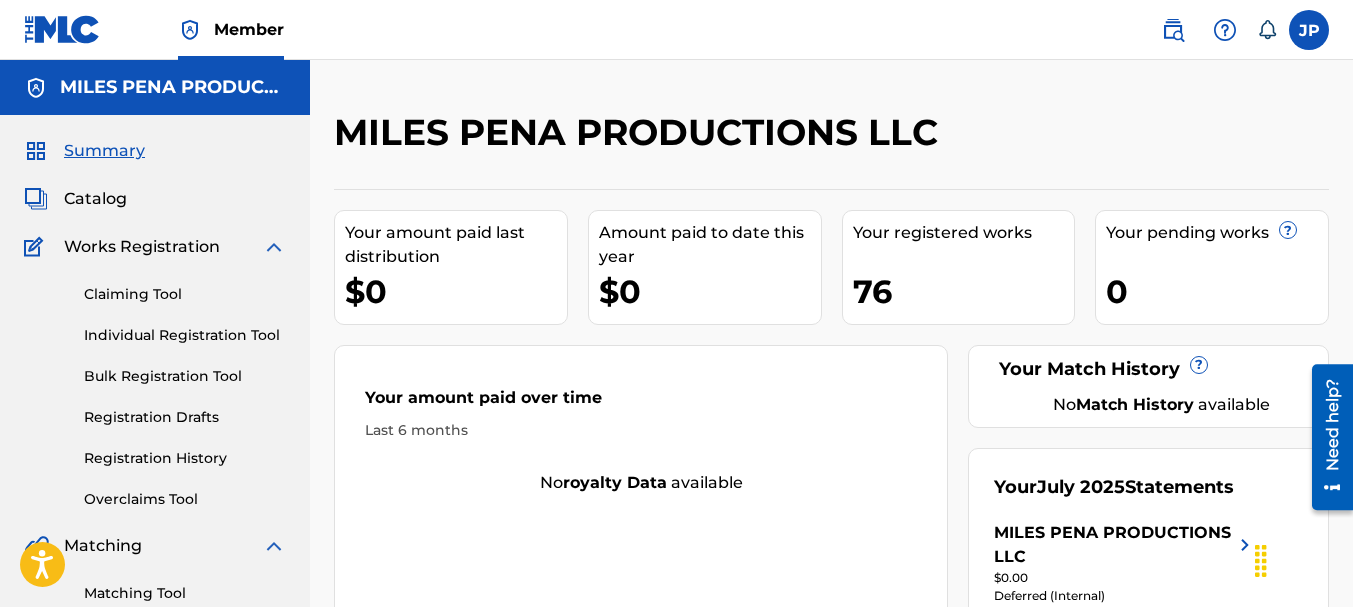 click at bounding box center (1309, 30) 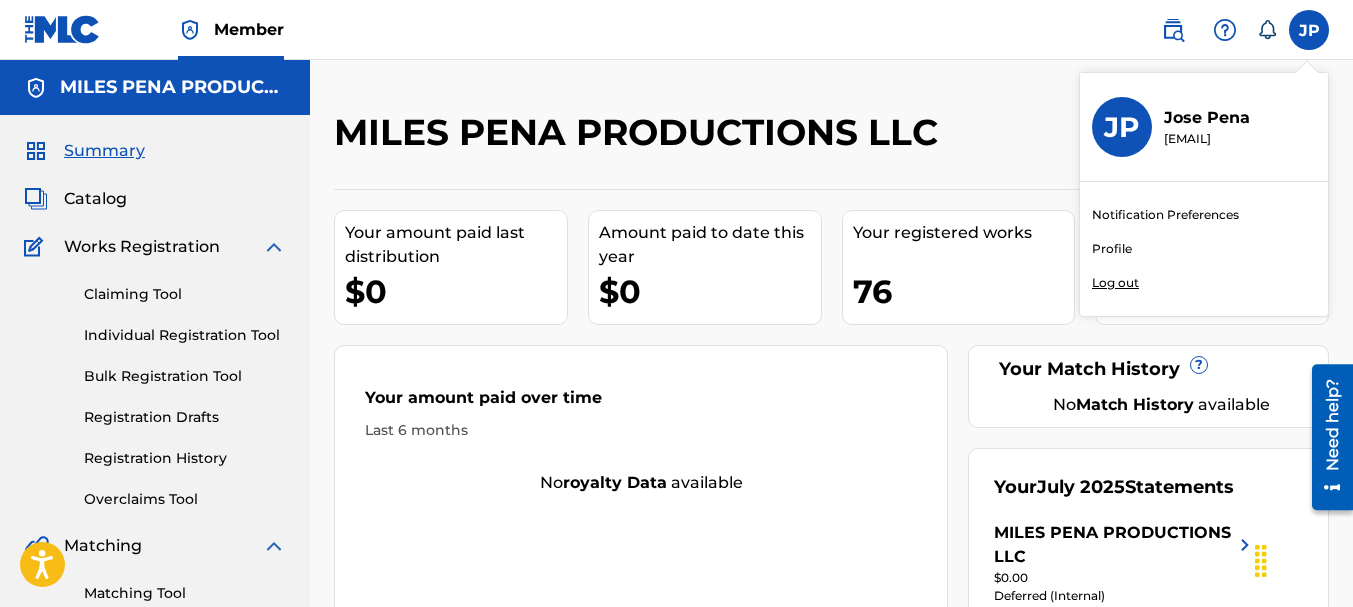 click on "Log out" at bounding box center (1115, 283) 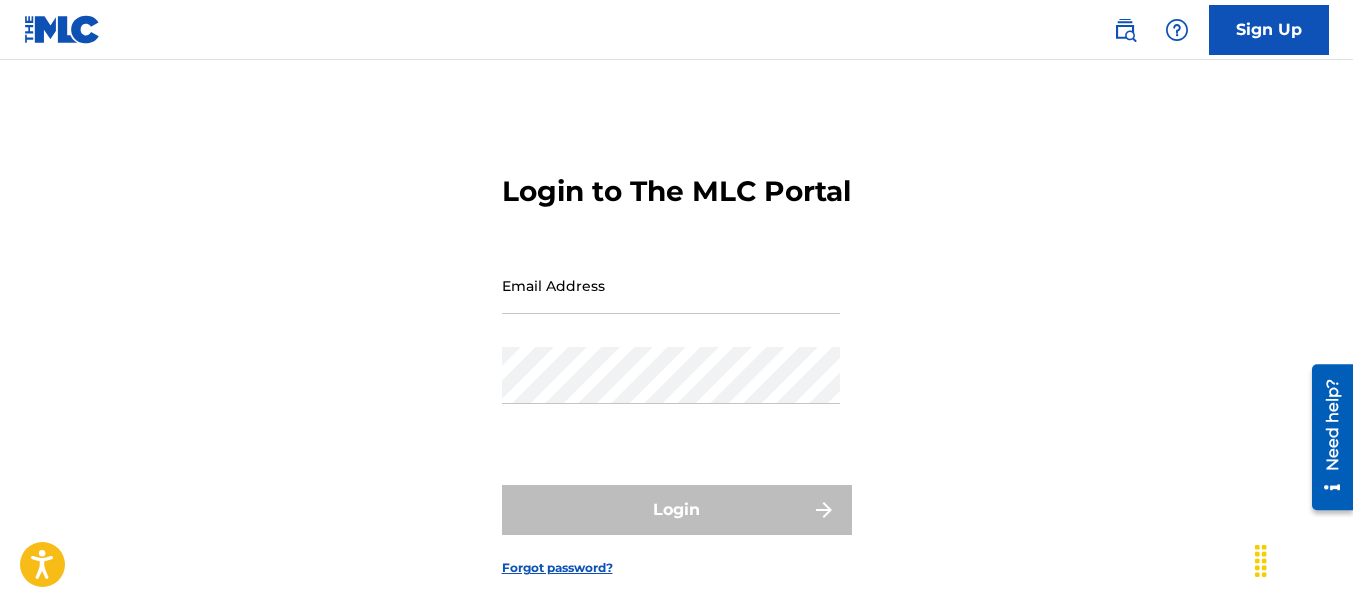 type on "[EMAIL]" 